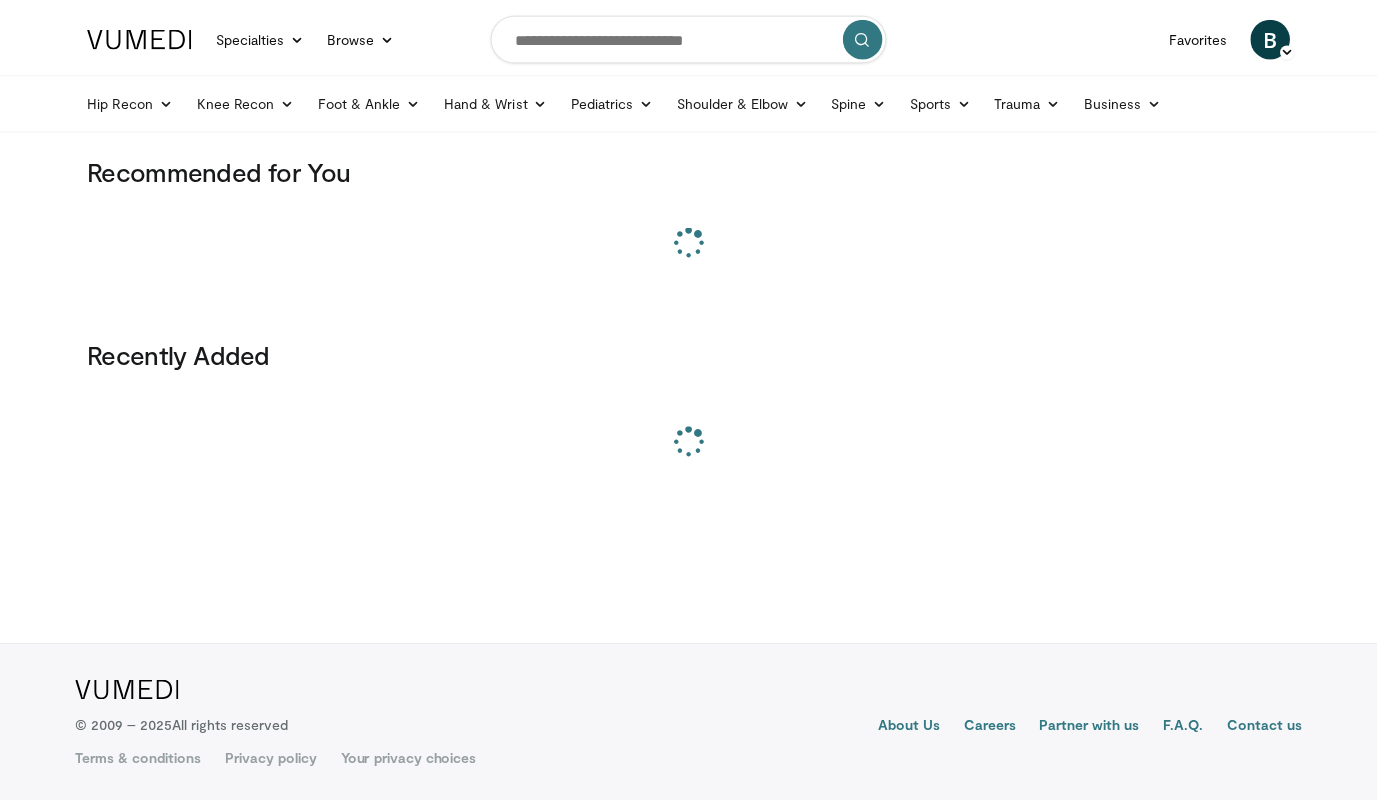 scroll, scrollTop: 0, scrollLeft: 0, axis: both 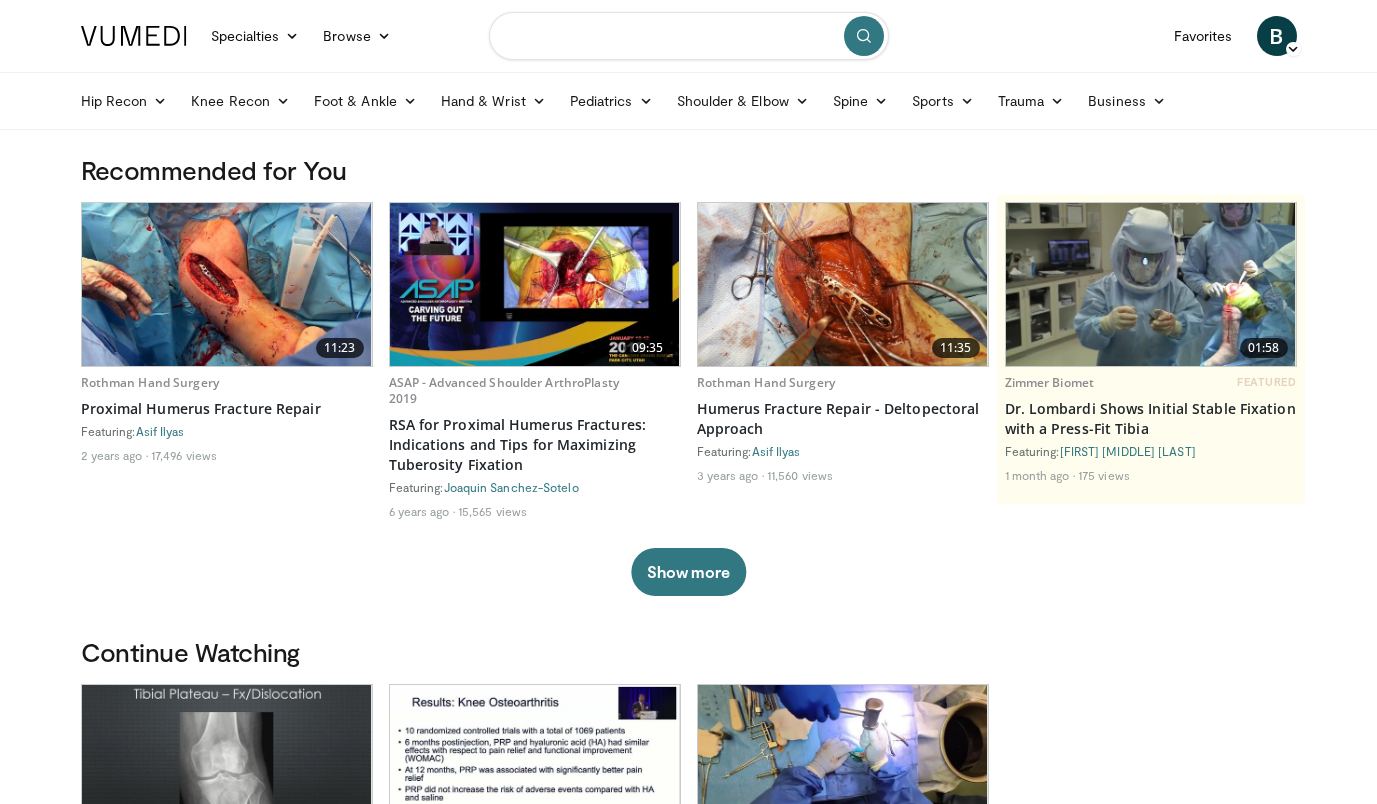 click at bounding box center [689, 36] 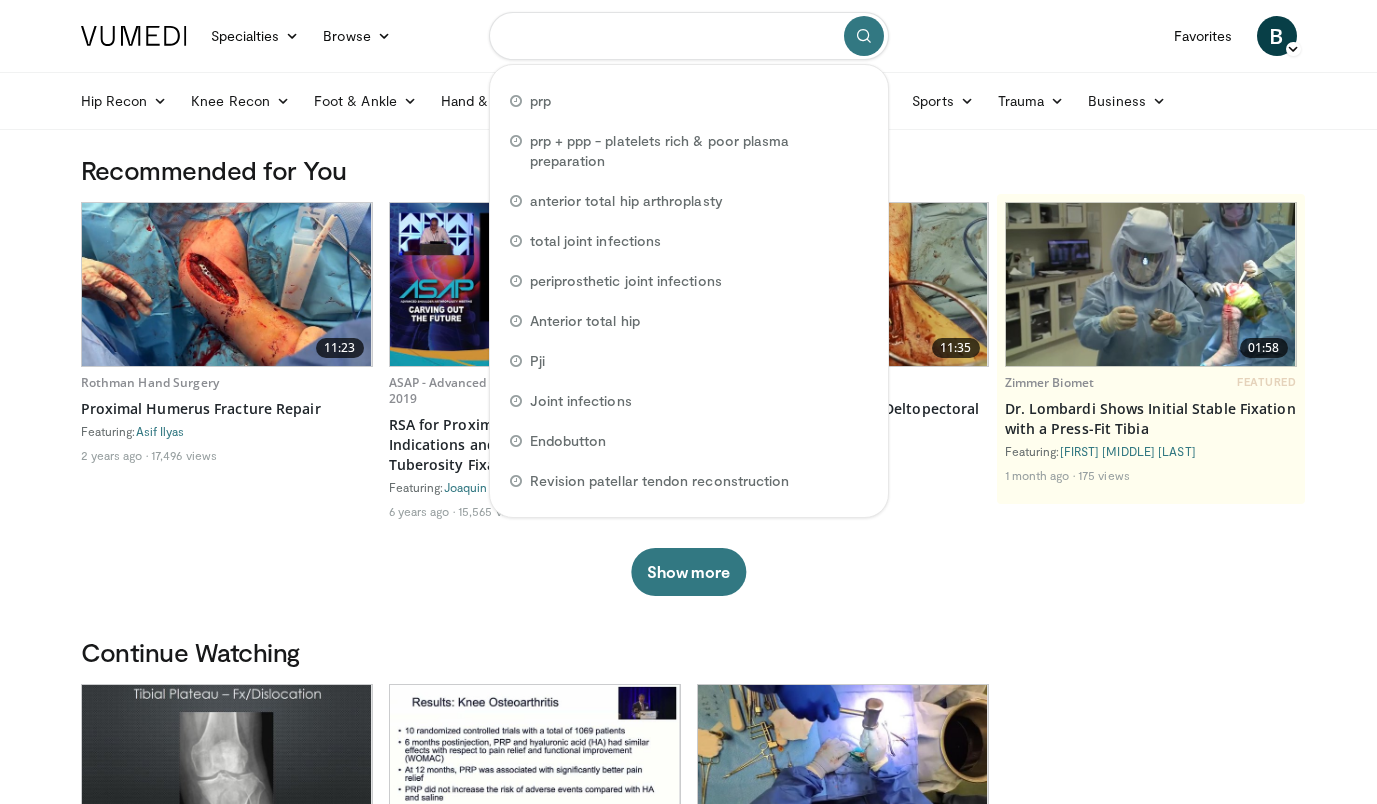 click at bounding box center (689, 36) 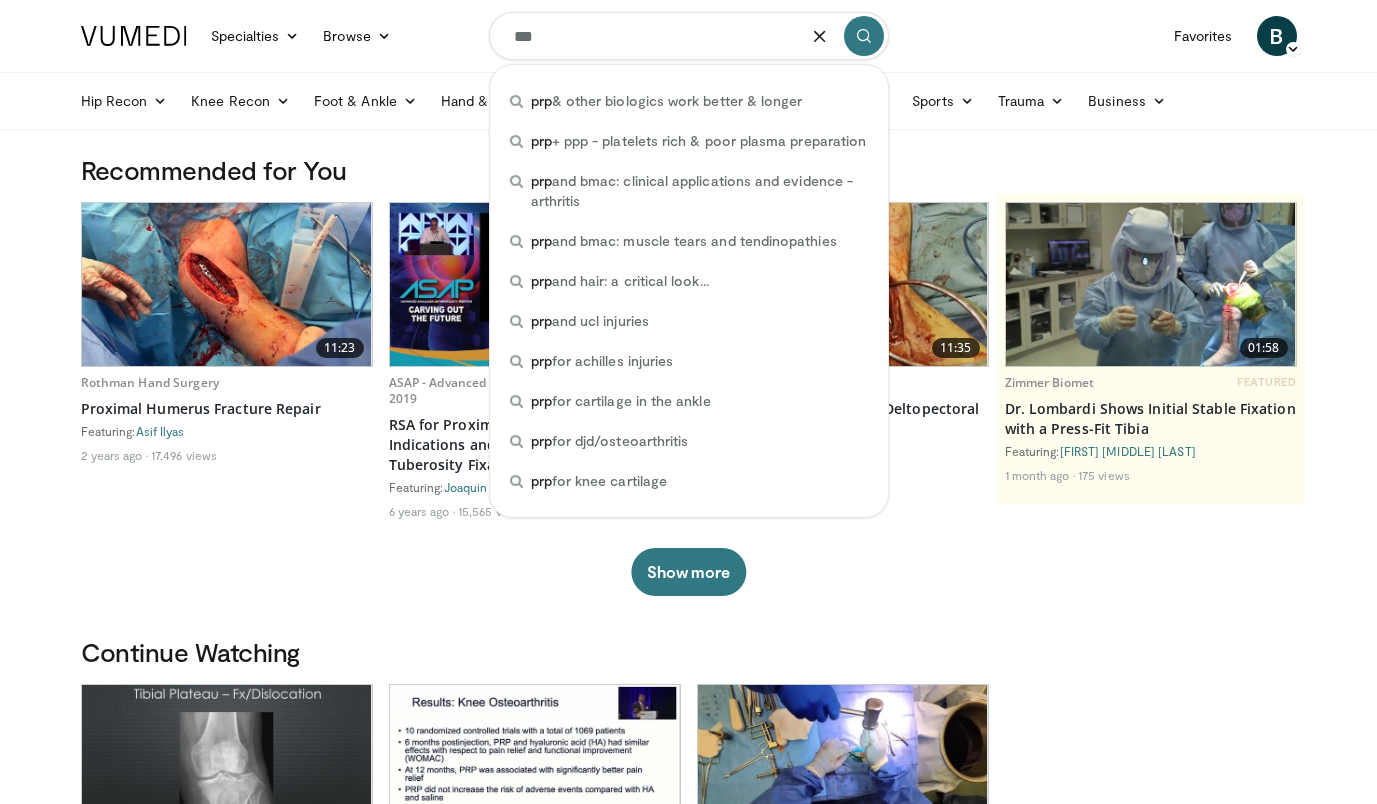 type on "***" 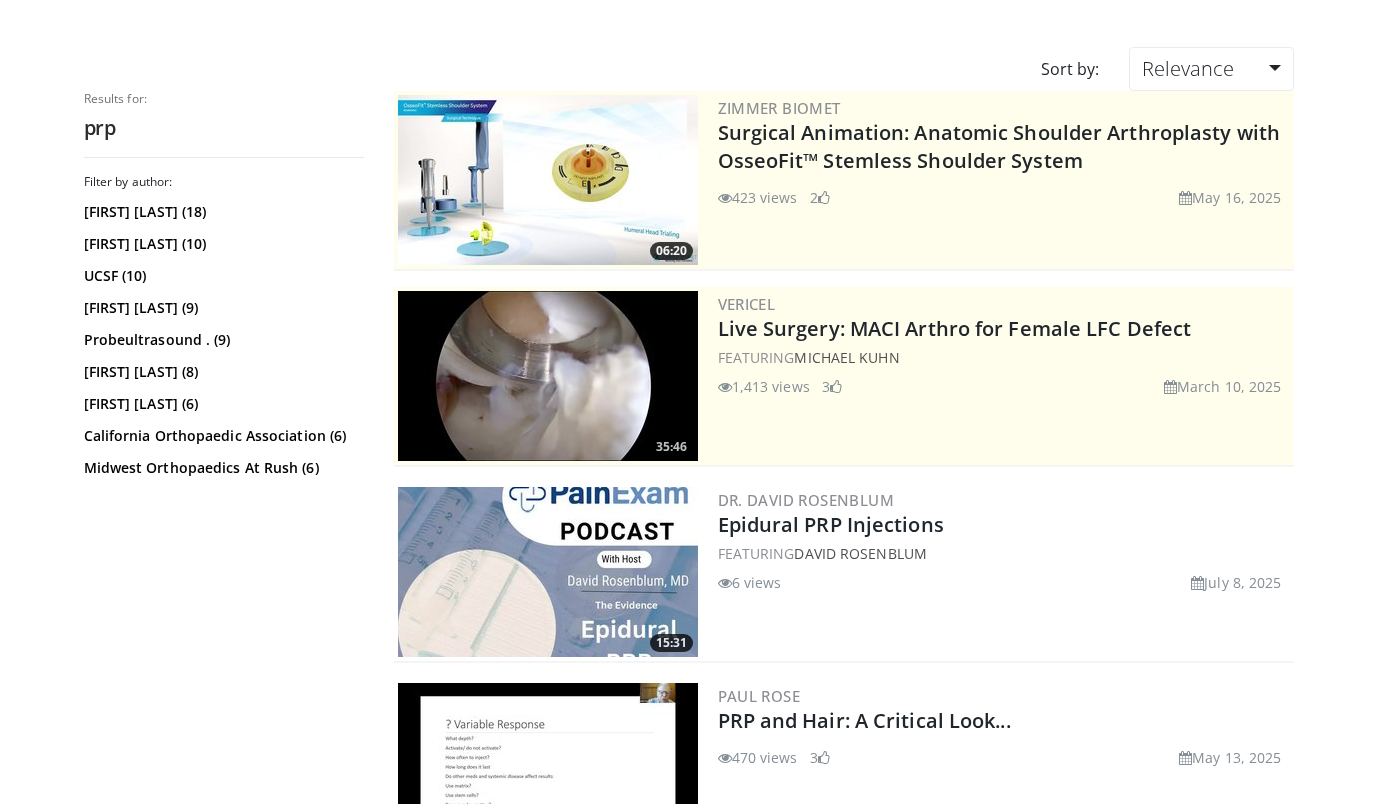 scroll, scrollTop: 0, scrollLeft: 0, axis: both 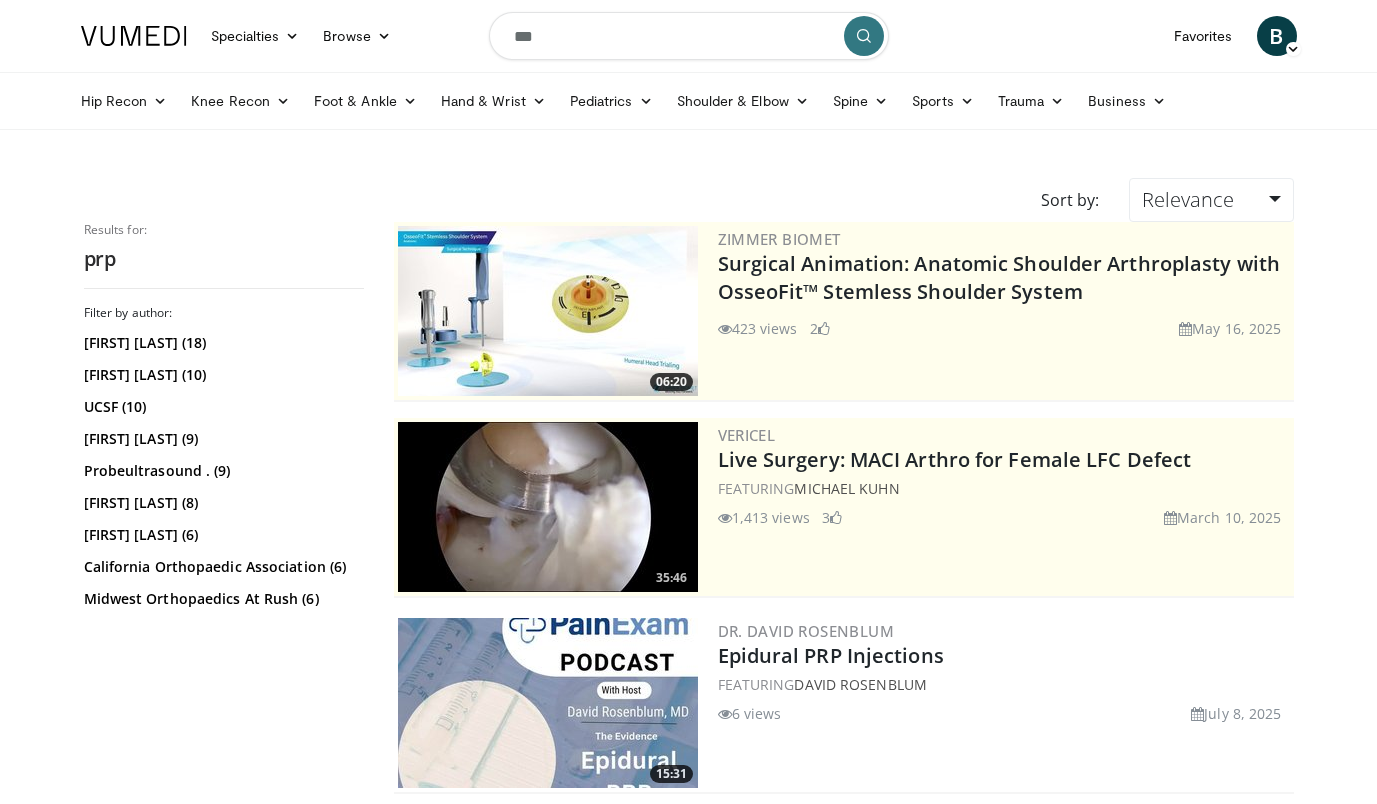 click on "***" at bounding box center [689, 36] 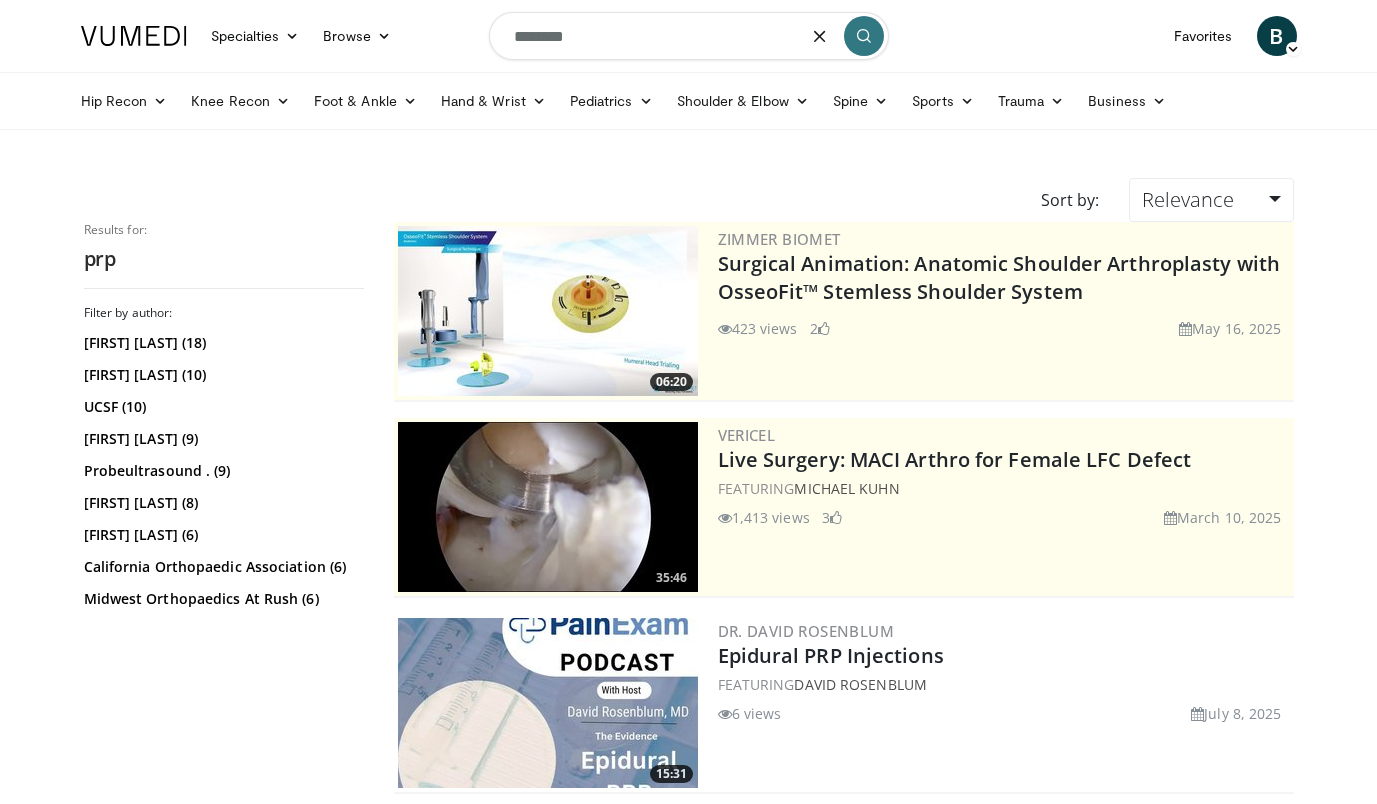 type on "********" 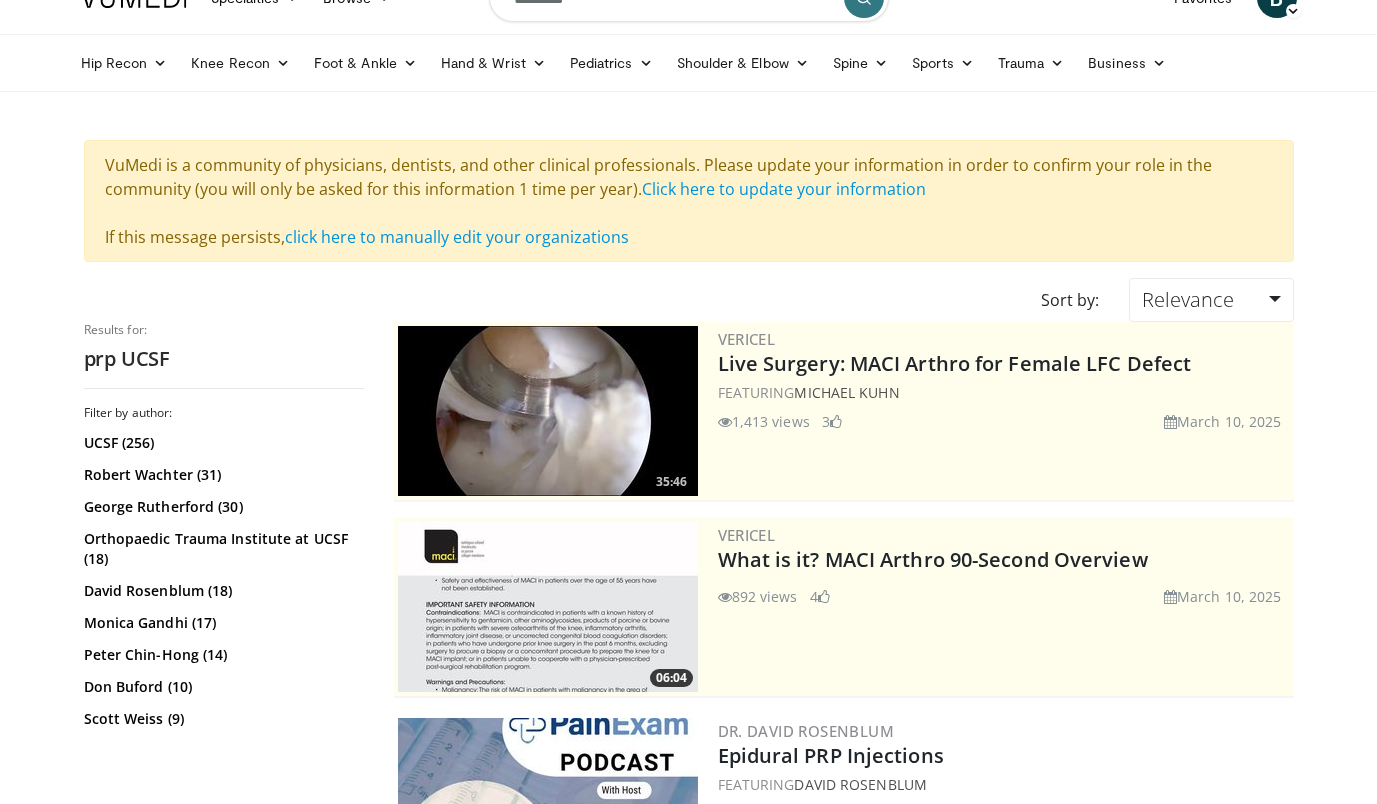 scroll, scrollTop: 0, scrollLeft: 0, axis: both 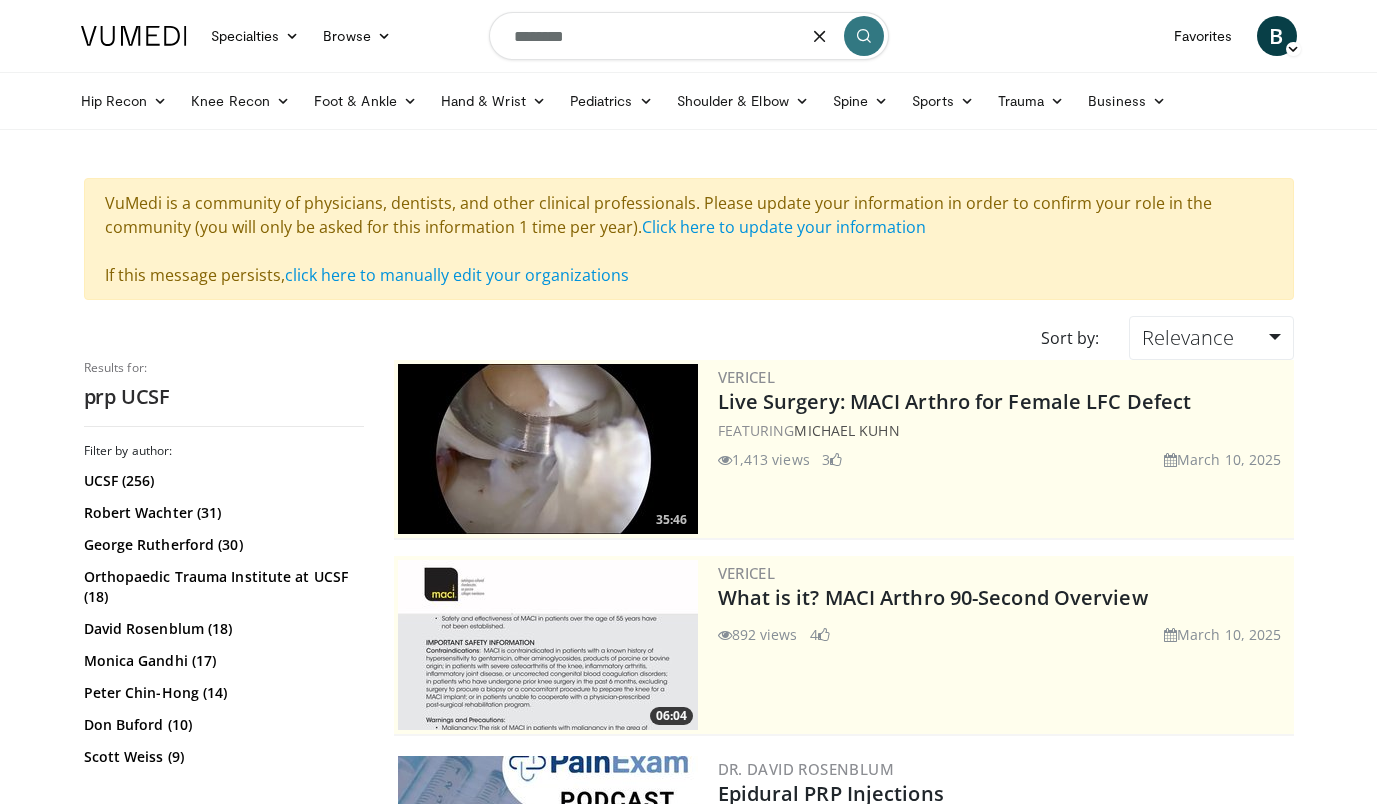 click on "********" at bounding box center [689, 36] 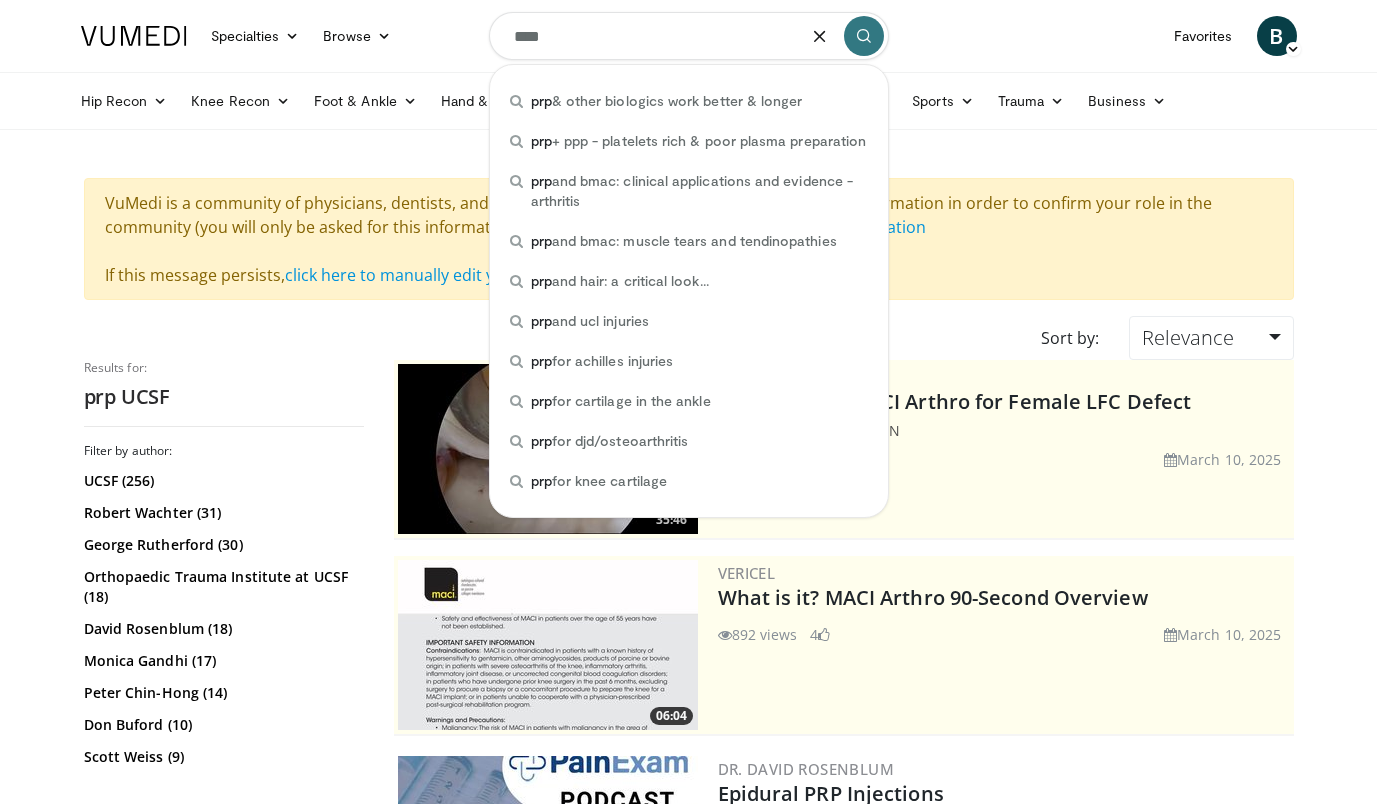 click on "prp  & other biologics work better & longer" at bounding box center (667, 101) 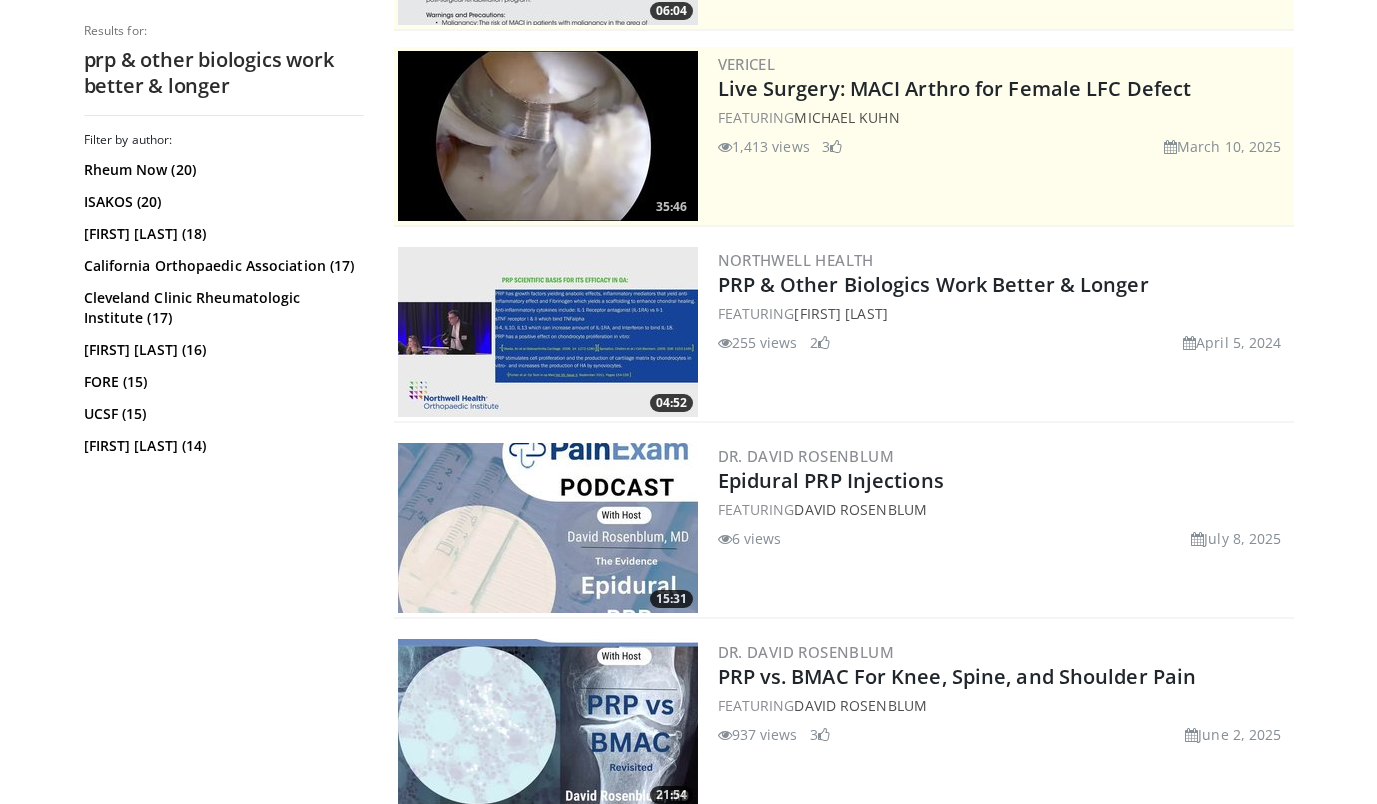 scroll, scrollTop: 0, scrollLeft: 0, axis: both 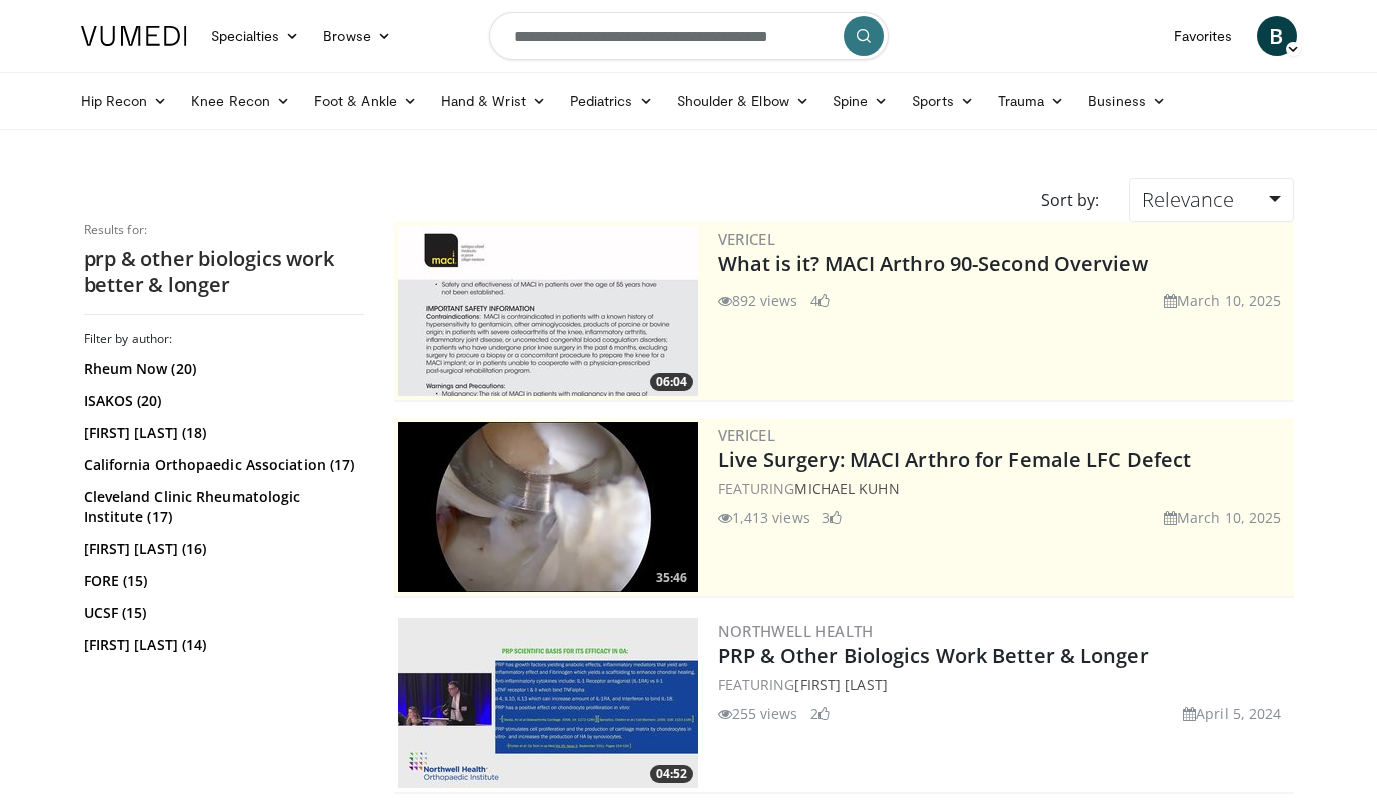 click on "**********" at bounding box center (689, 36) 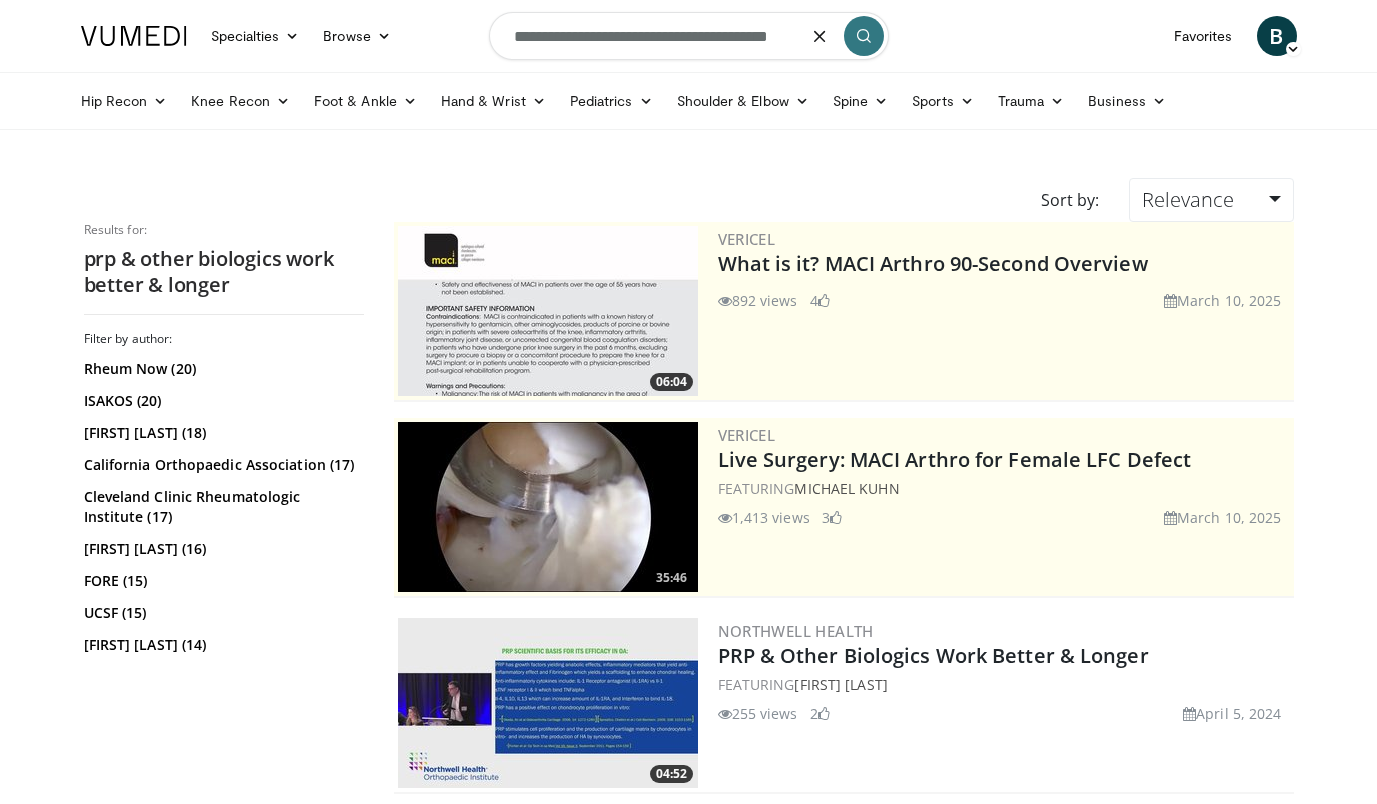 click on "**********" at bounding box center [689, 36] 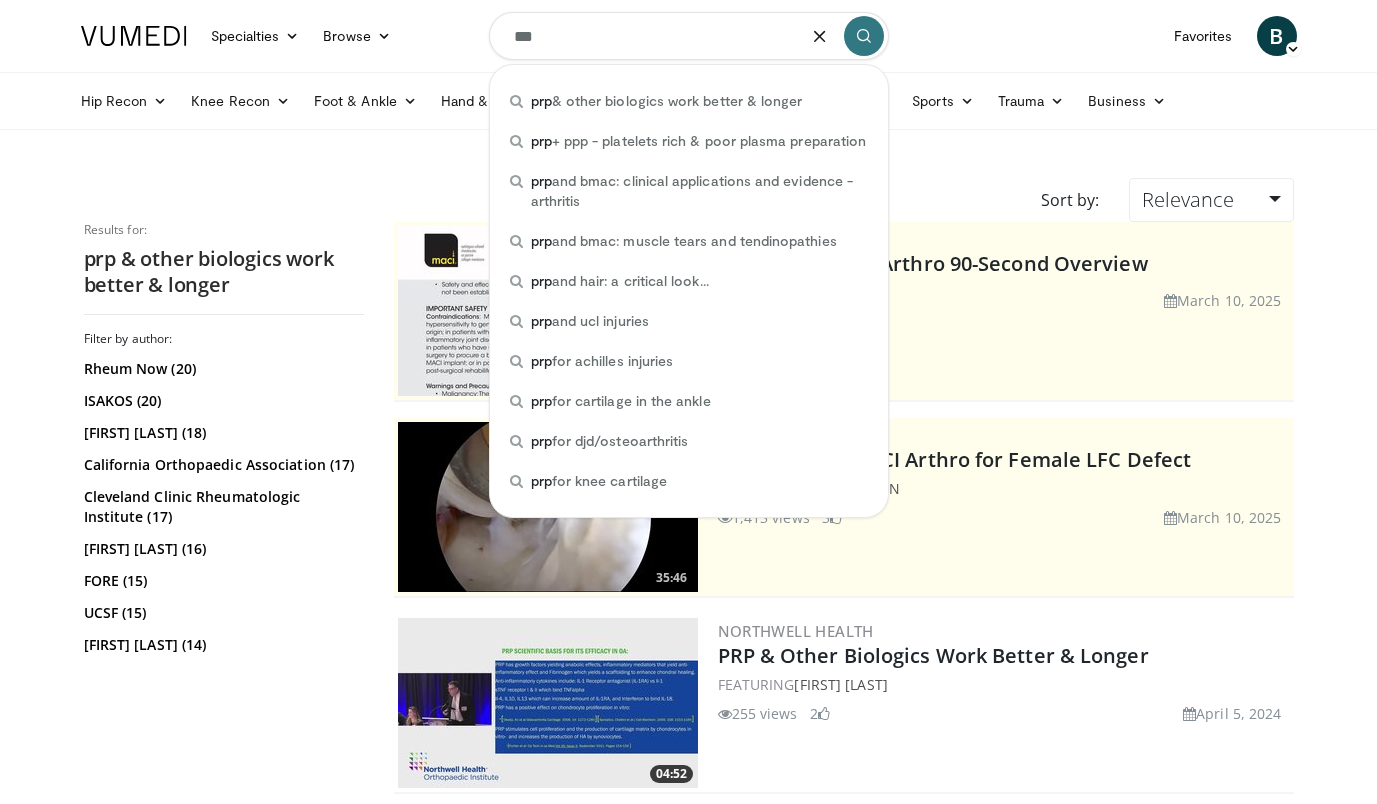 type on "***" 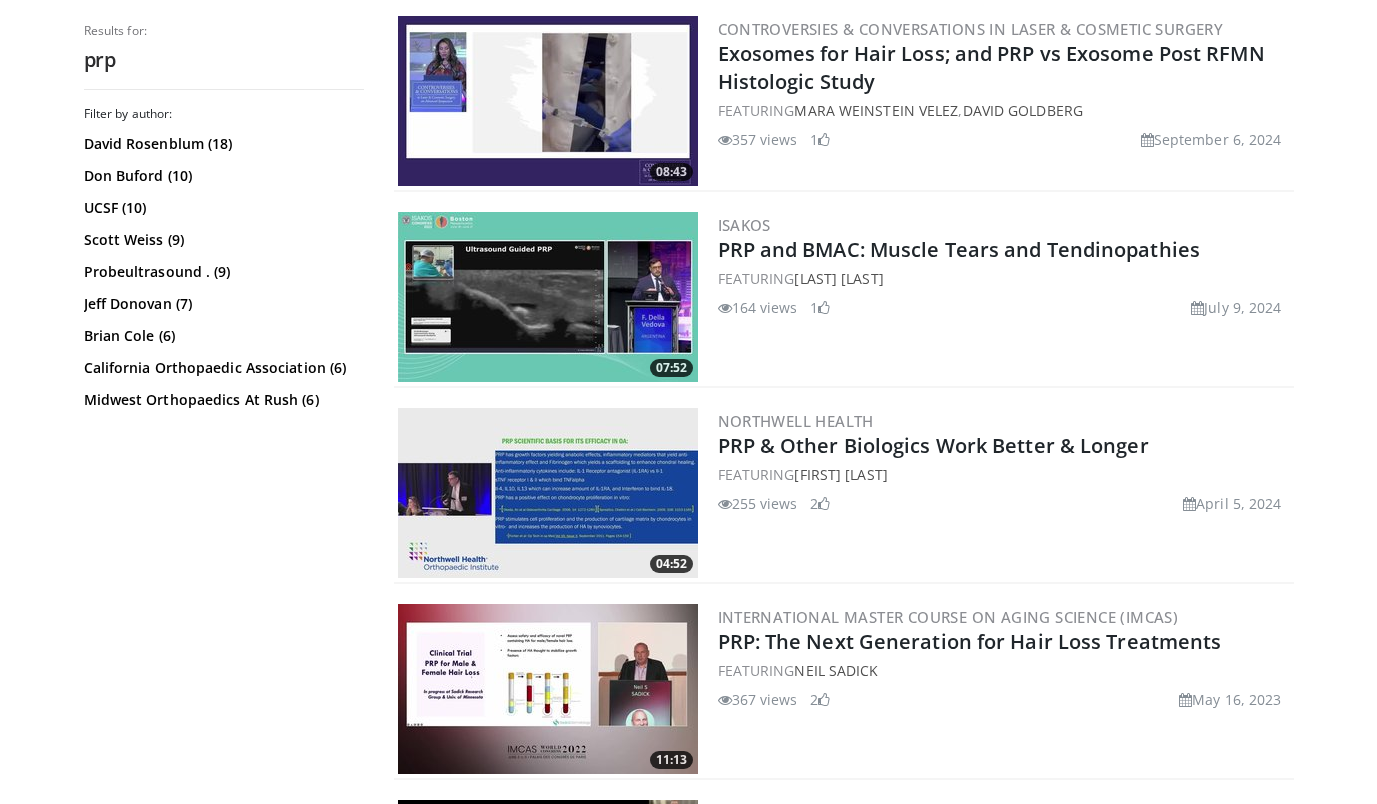 scroll, scrollTop: 2293, scrollLeft: 0, axis: vertical 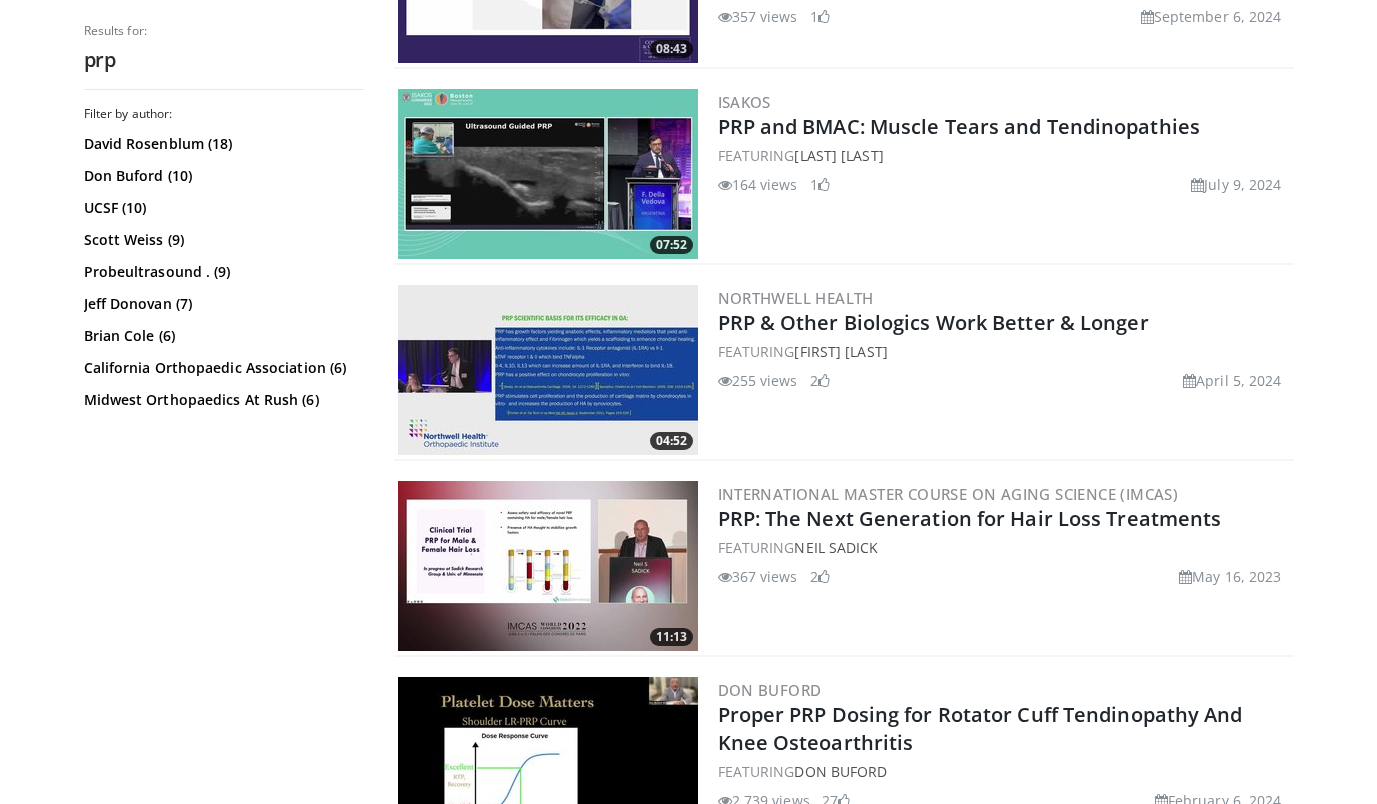 click at bounding box center [548, 370] 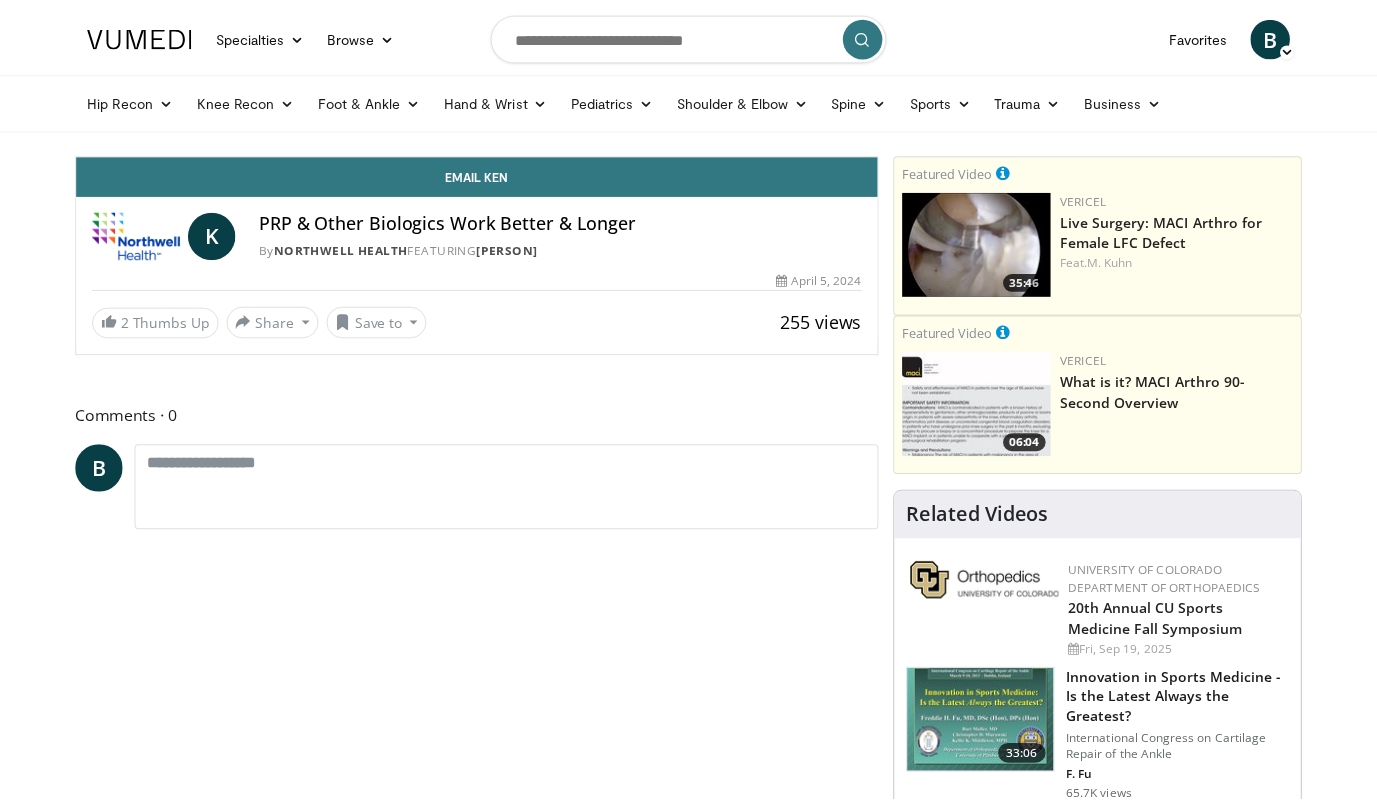 scroll, scrollTop: 0, scrollLeft: 0, axis: both 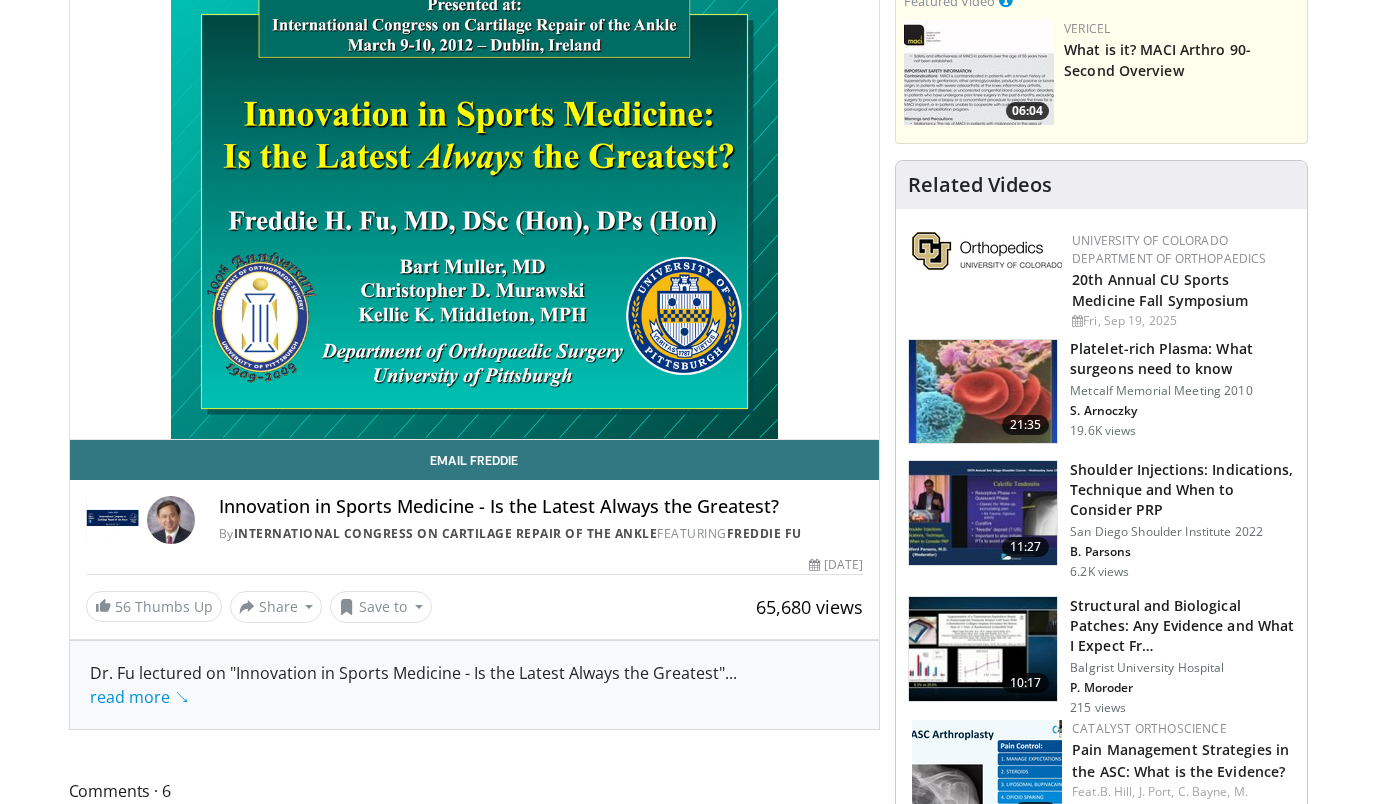 click at bounding box center [983, 392] 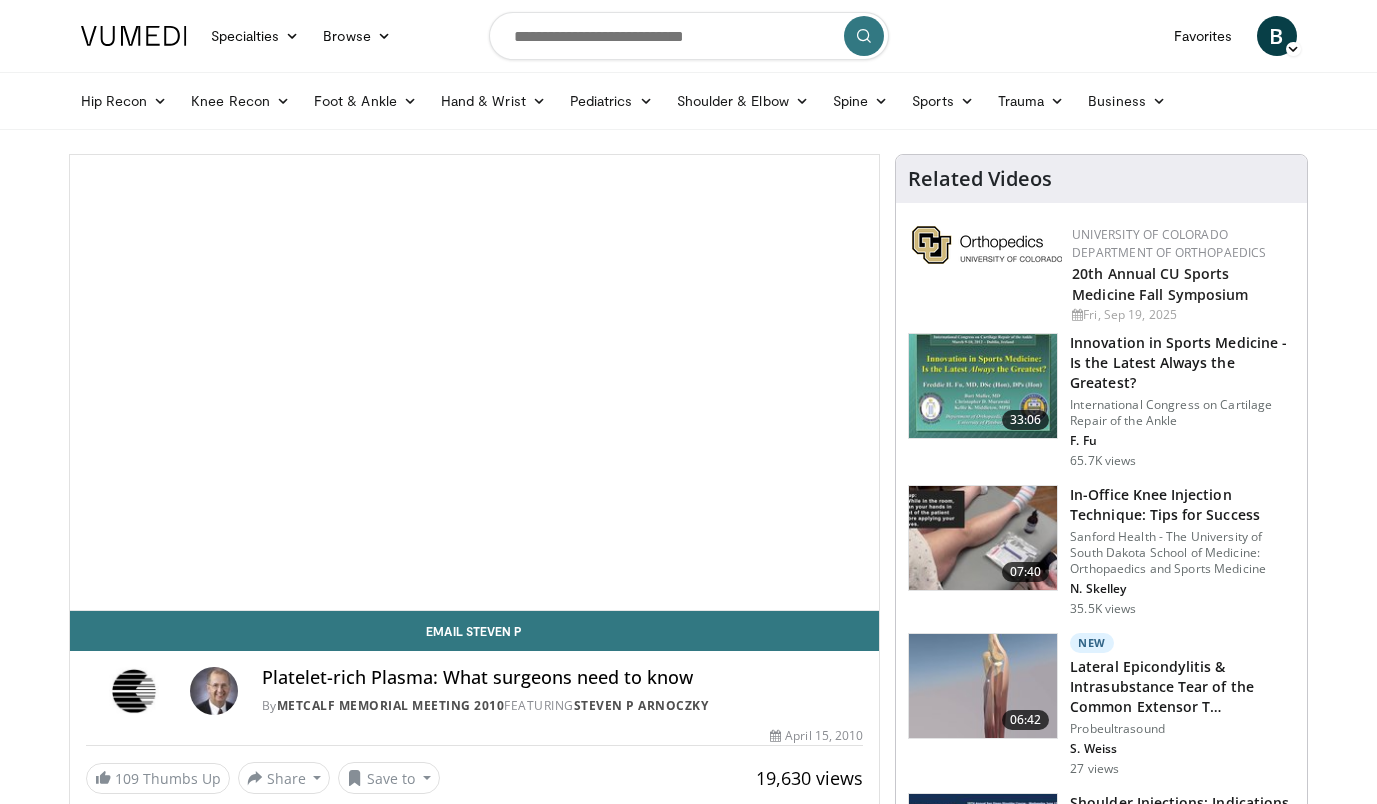 scroll, scrollTop: 0, scrollLeft: 0, axis: both 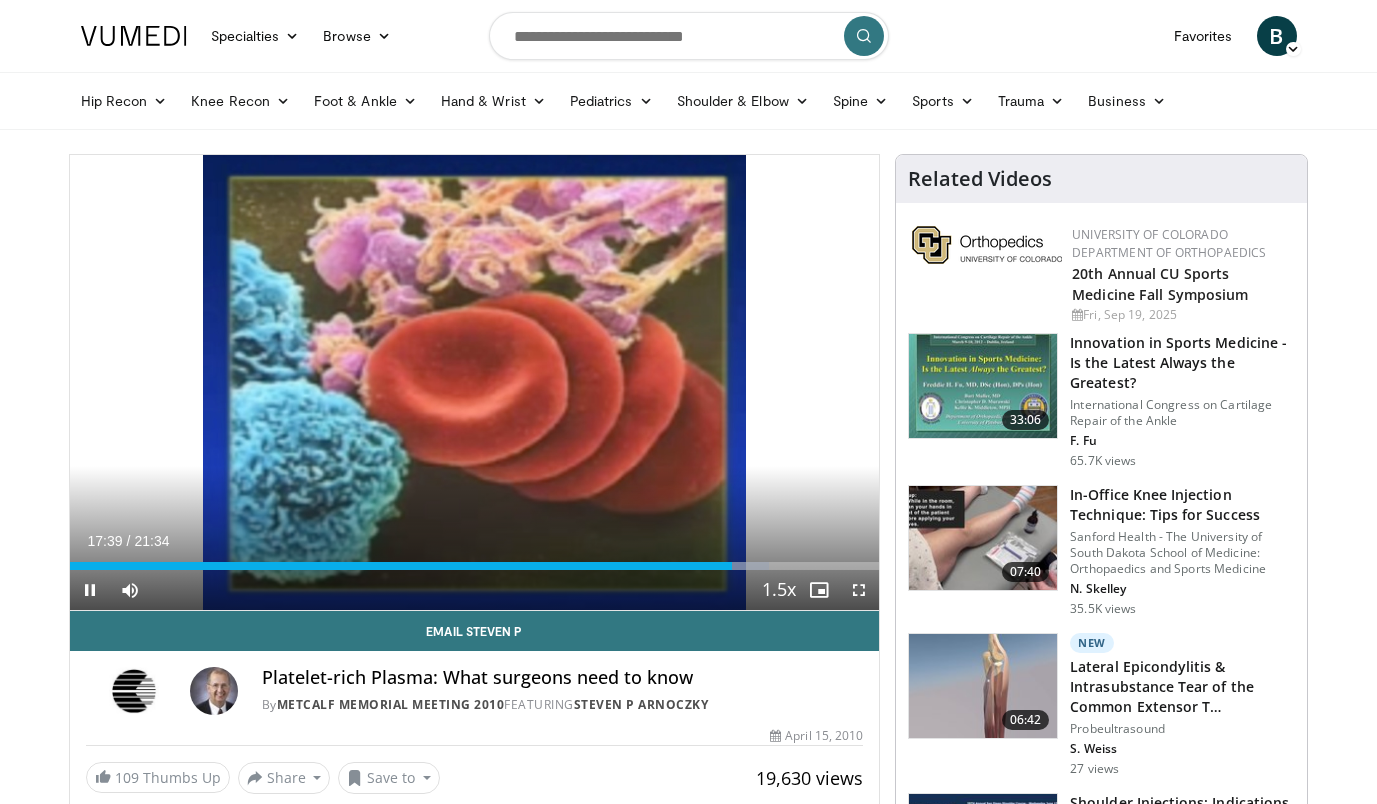 click at bounding box center (474, 382) 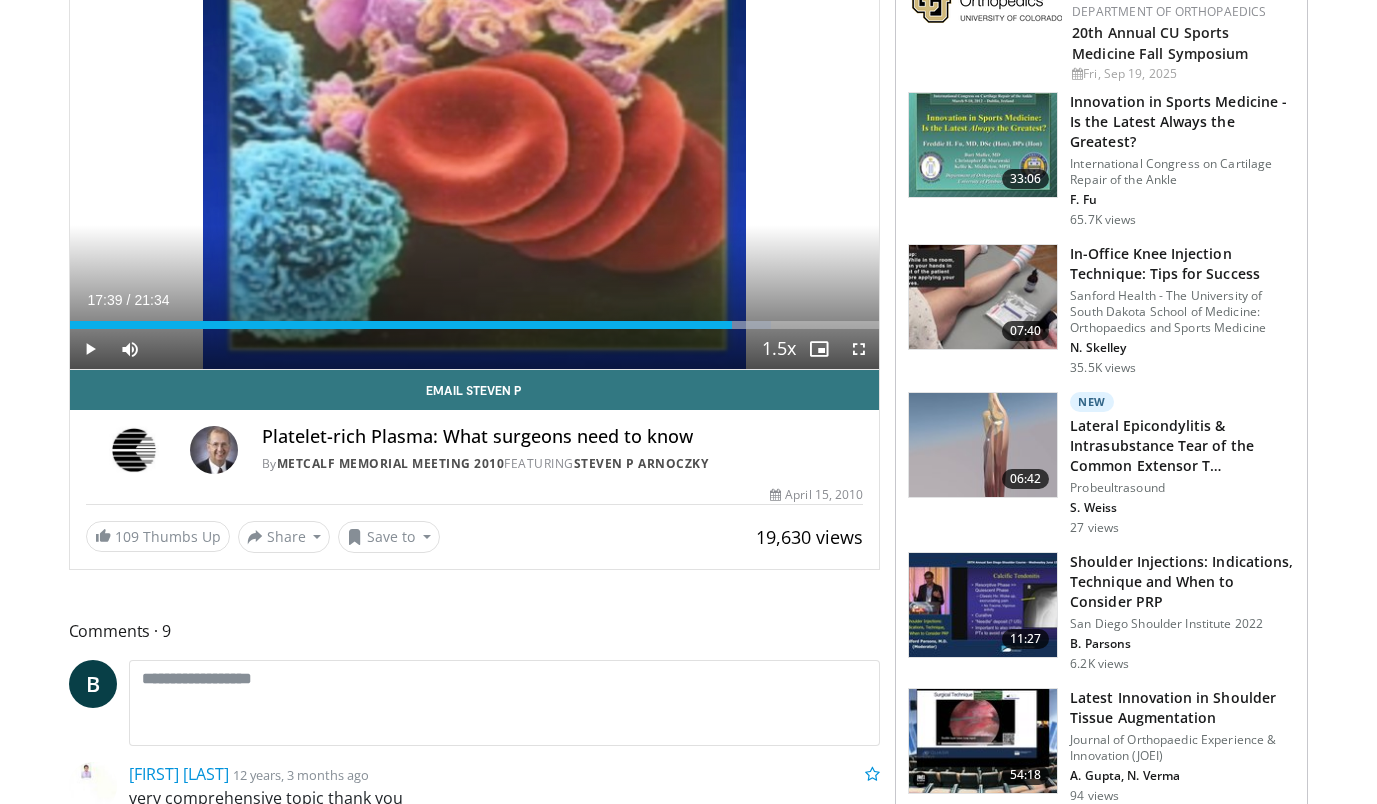 scroll, scrollTop: 242, scrollLeft: 0, axis: vertical 